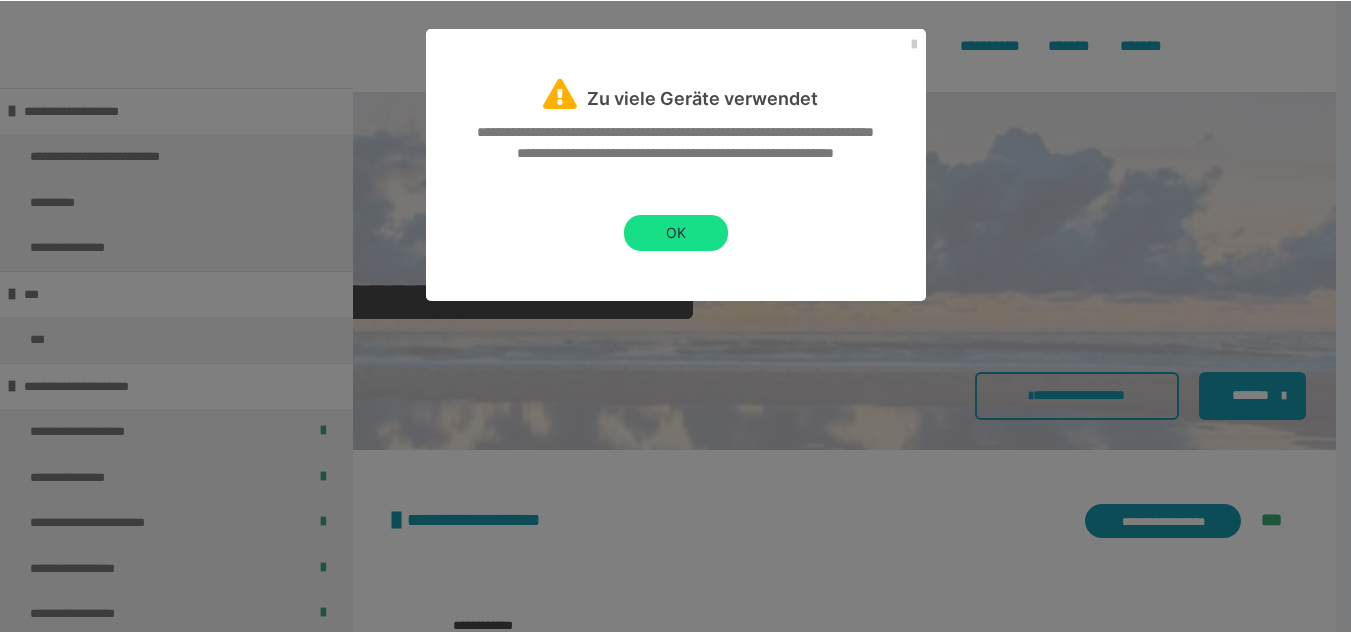scroll, scrollTop: 3000, scrollLeft: 0, axis: vertical 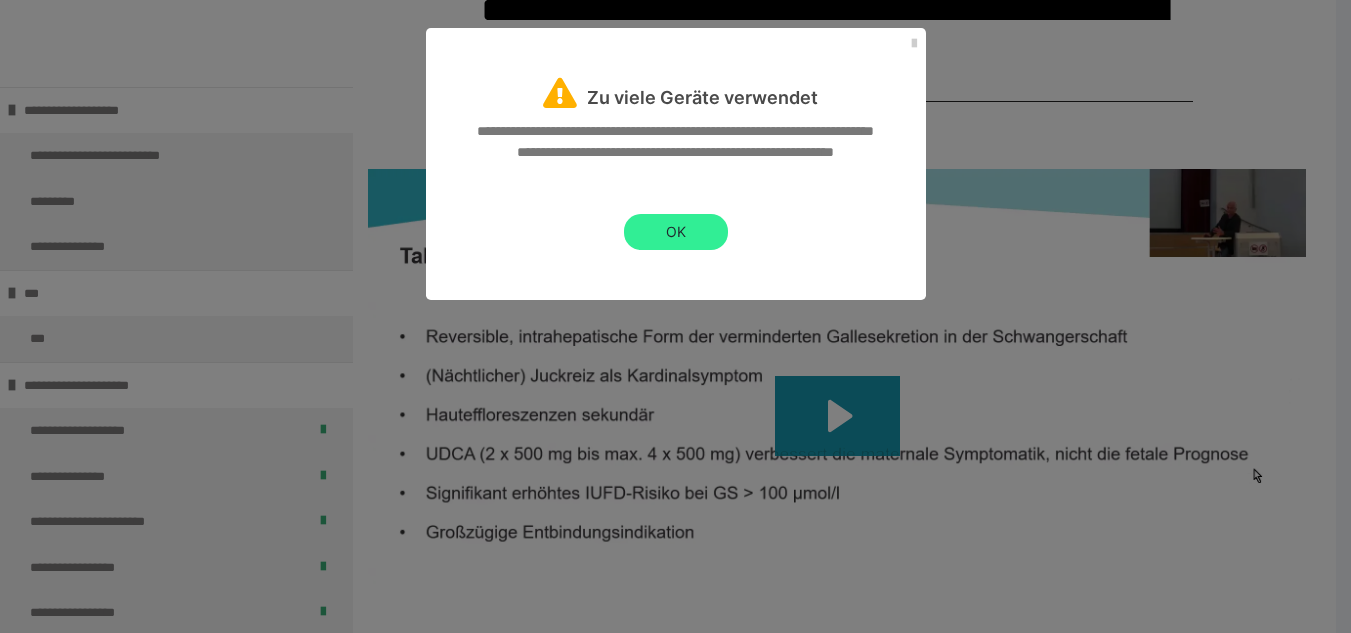 click on "OK" at bounding box center [676, 232] 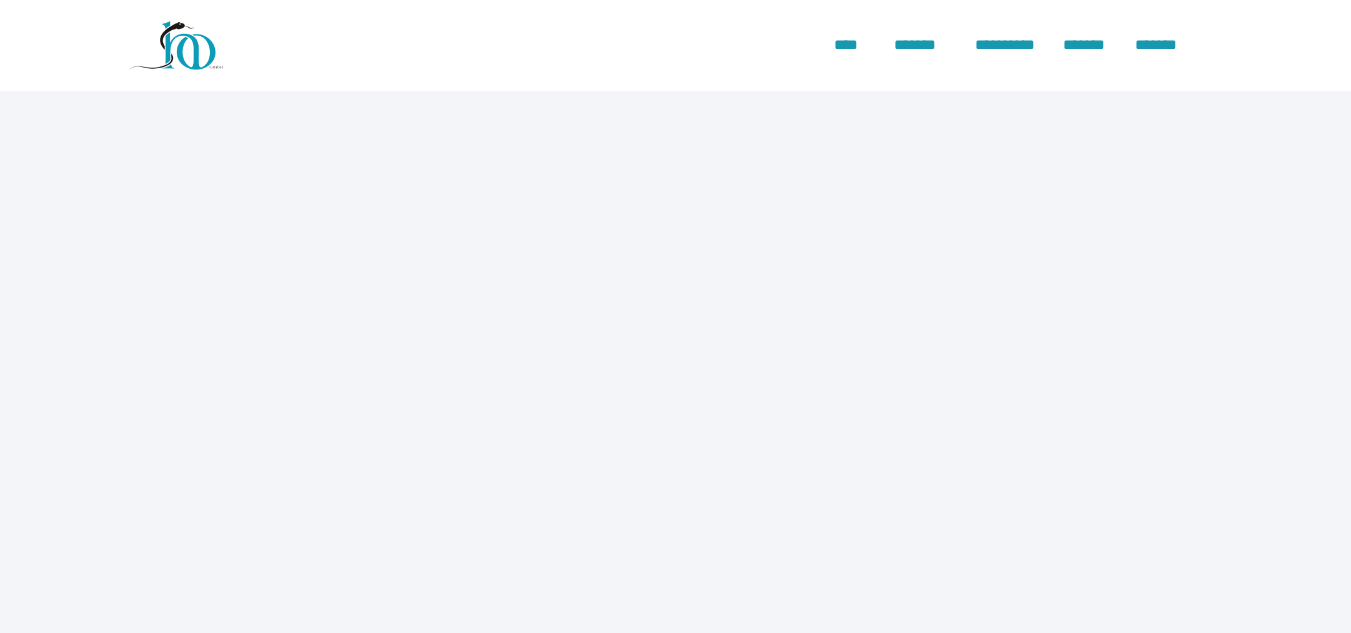 scroll, scrollTop: 0, scrollLeft: 0, axis: both 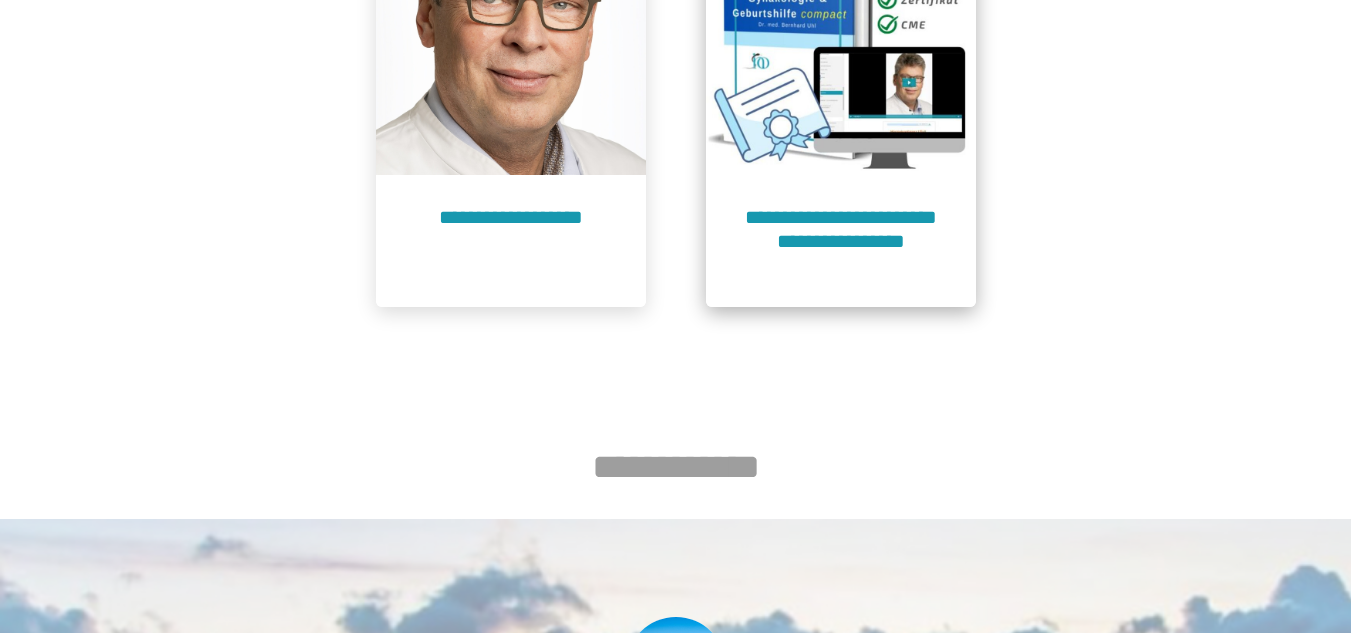click on "**********" at bounding box center [841, 106] 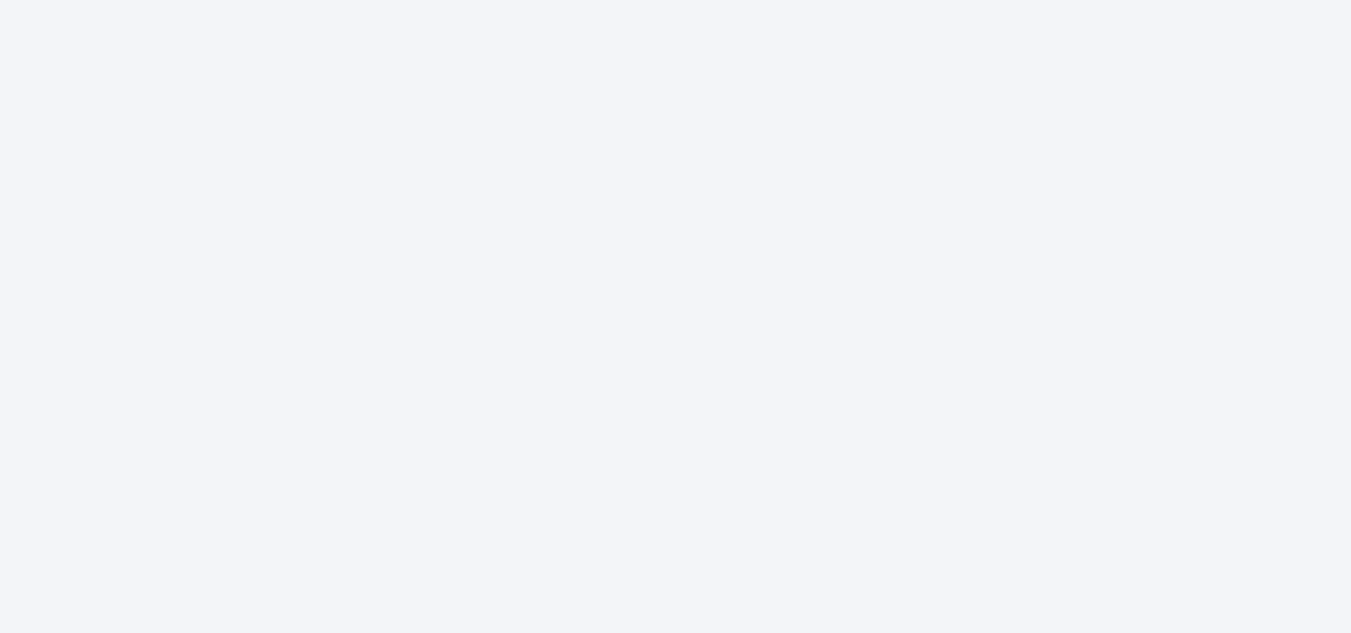 scroll, scrollTop: 91, scrollLeft: 0, axis: vertical 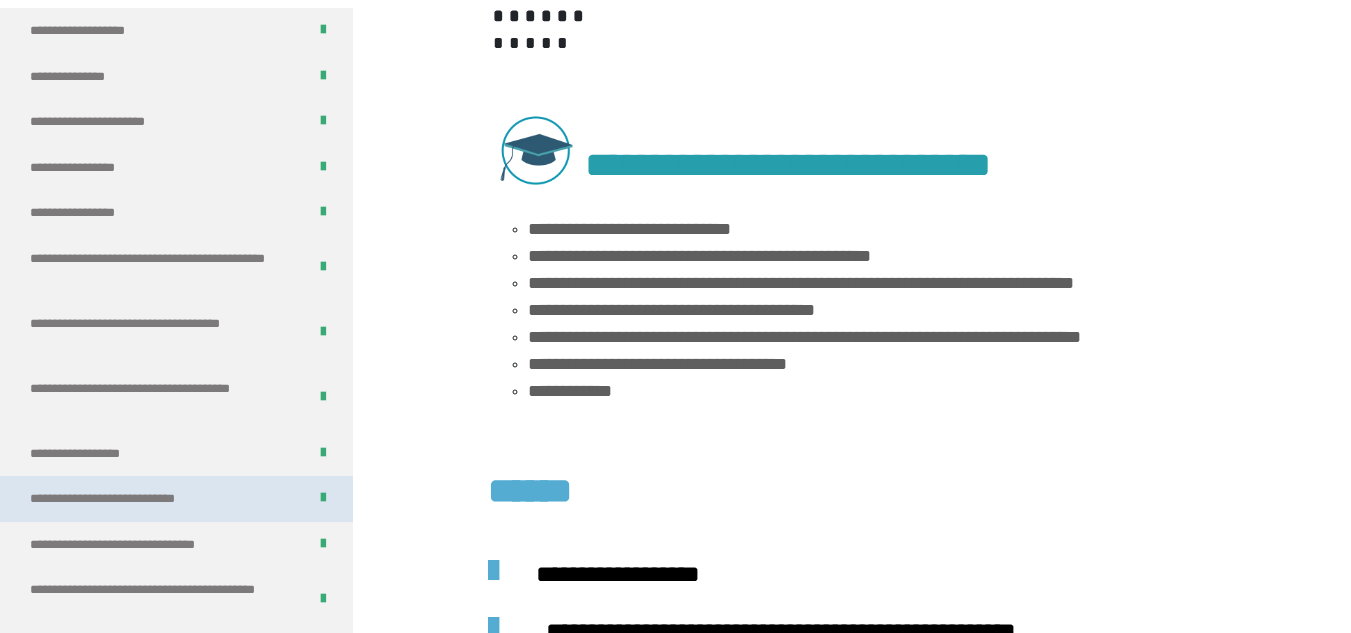 click on "**********" at bounding box center [135, 499] 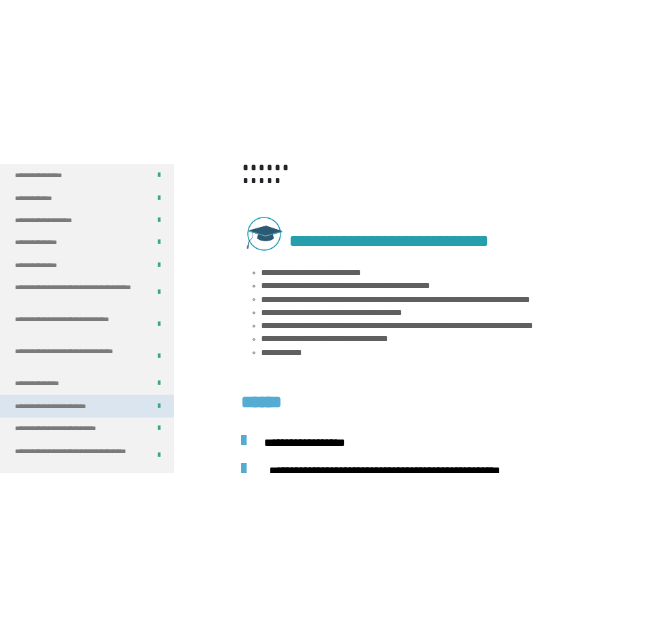 scroll, scrollTop: 439, scrollLeft: 0, axis: vertical 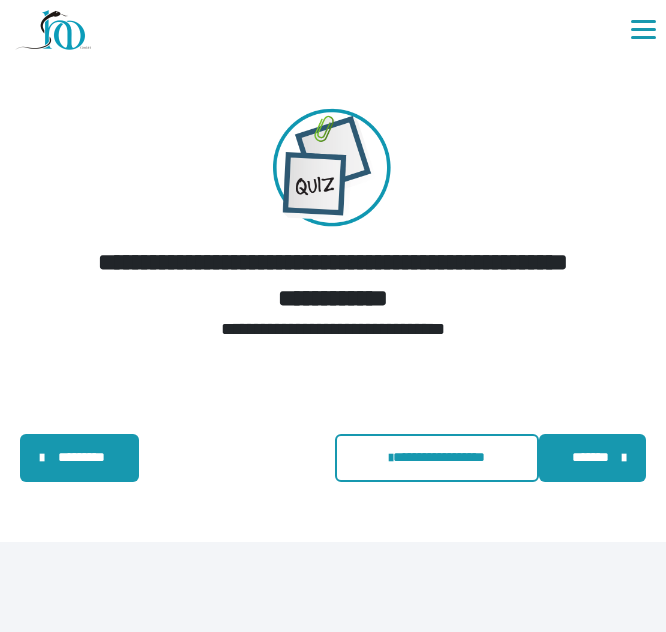 drag, startPoint x: 115, startPoint y: 553, endPoint x: 78, endPoint y: 565, distance: 38.8973 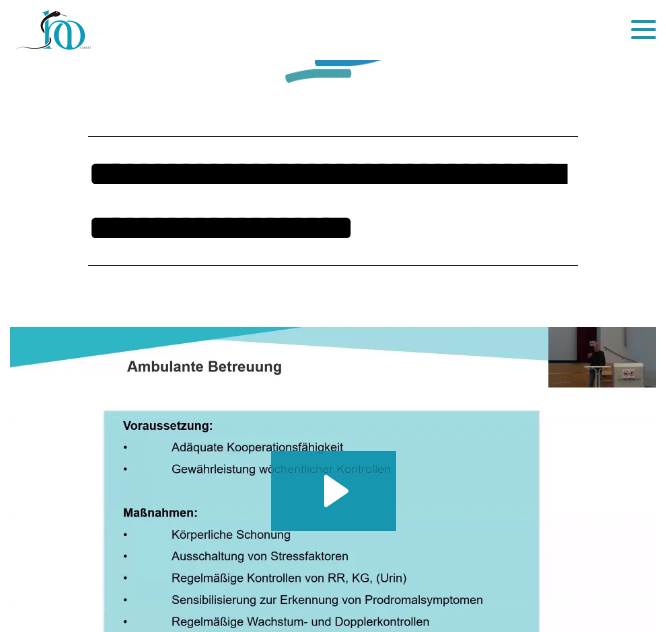 scroll, scrollTop: 3005, scrollLeft: 0, axis: vertical 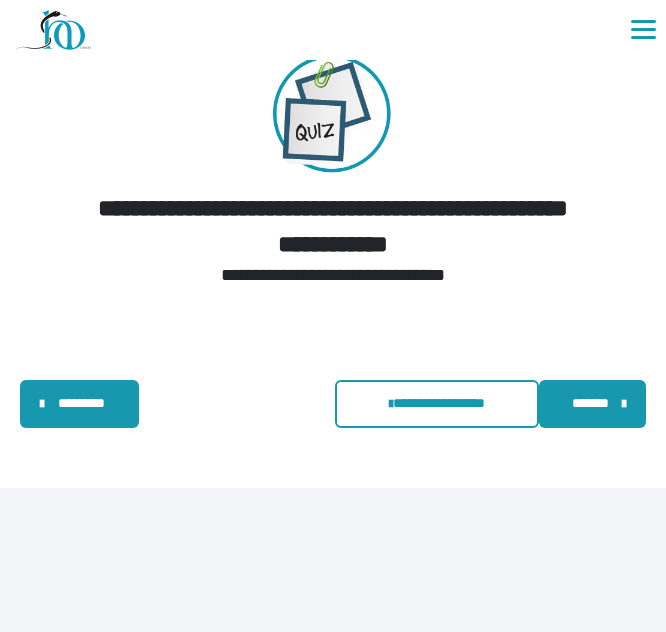 click on "*********" at bounding box center [81, 403] 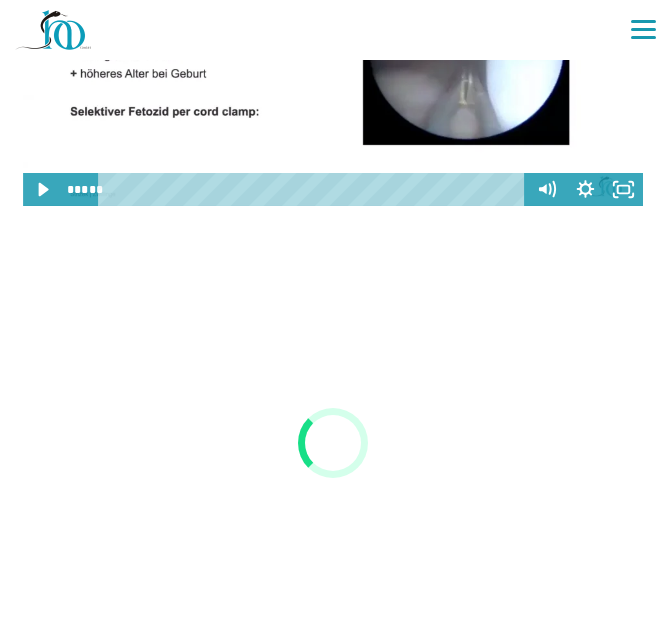 scroll, scrollTop: 2927, scrollLeft: 0, axis: vertical 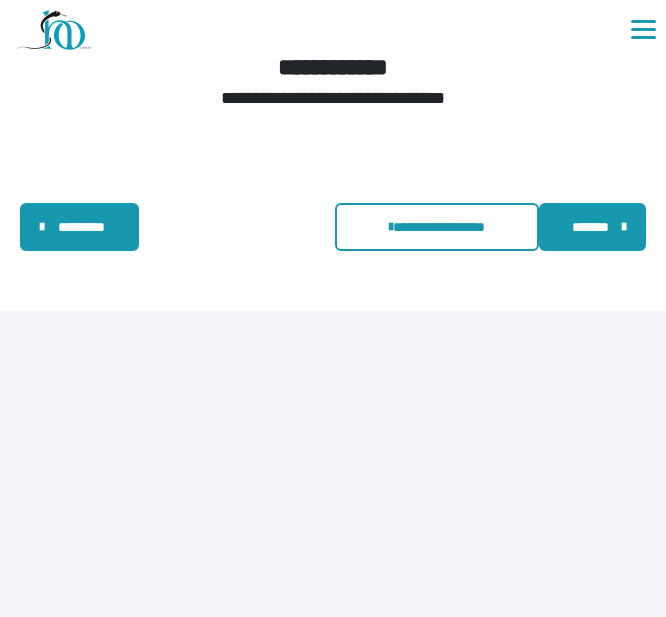 click on "*********" at bounding box center [81, 227] 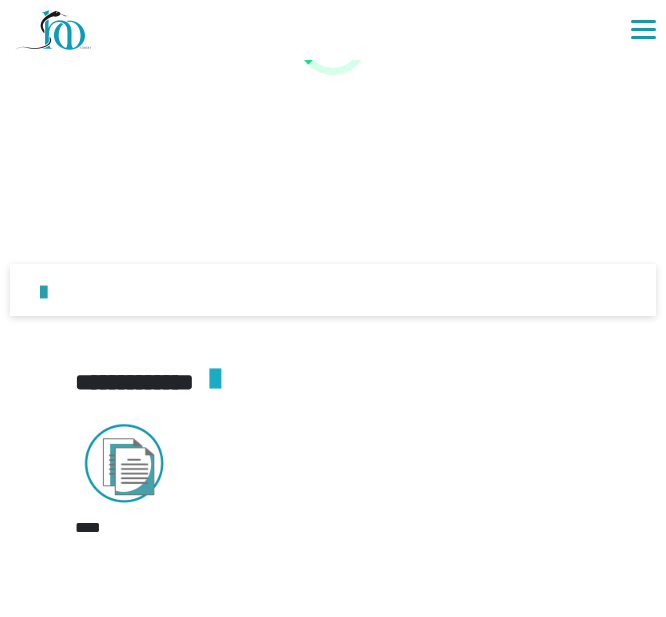 scroll, scrollTop: 3400, scrollLeft: 0, axis: vertical 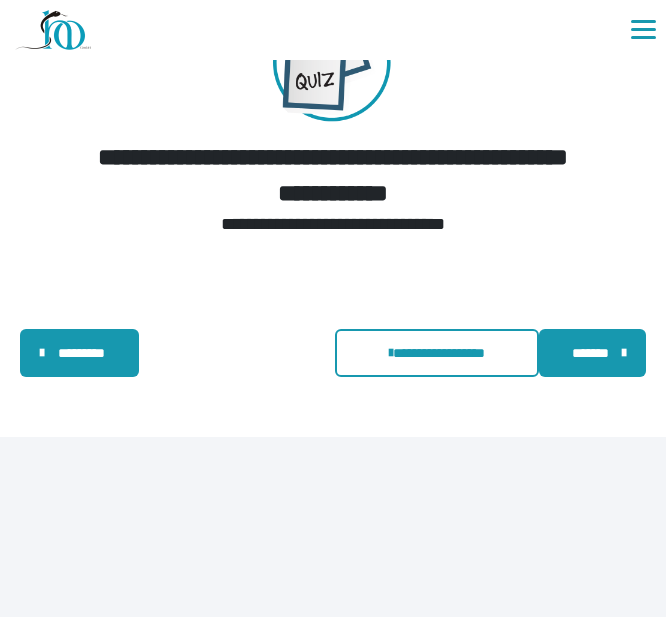 drag, startPoint x: 116, startPoint y: 530, endPoint x: 15, endPoint y: 546, distance: 102.259476 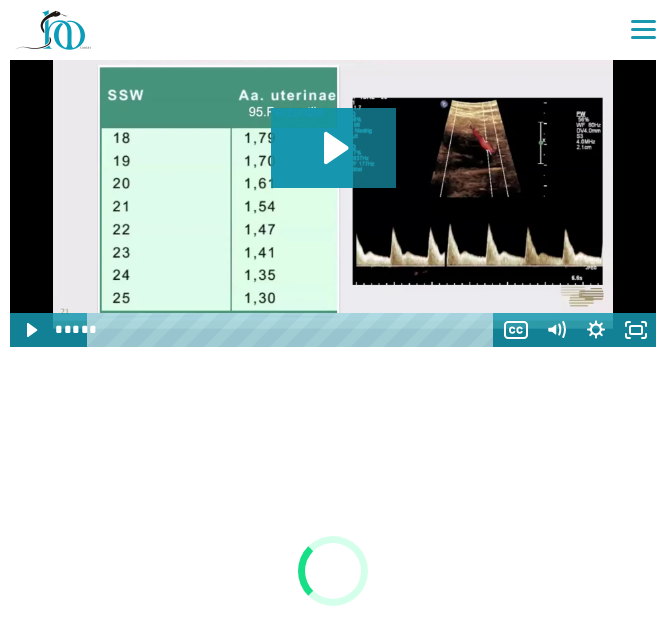 scroll, scrollTop: 3100, scrollLeft: 0, axis: vertical 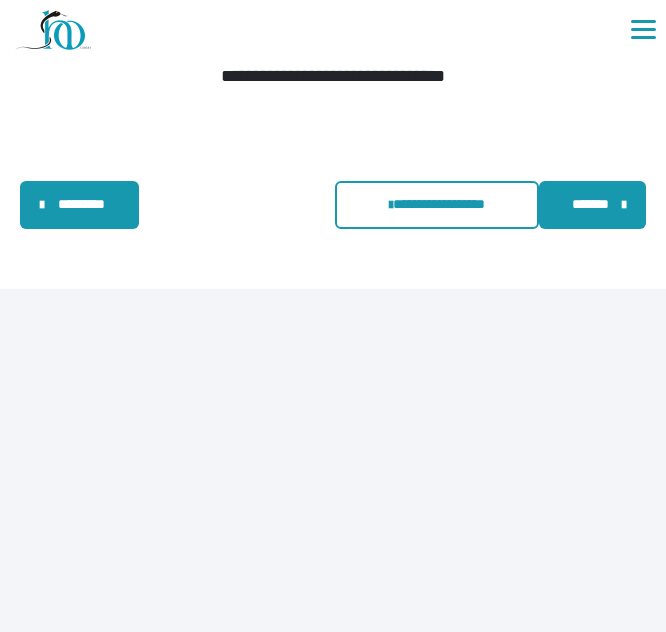 click on "*********" at bounding box center [81, 204] 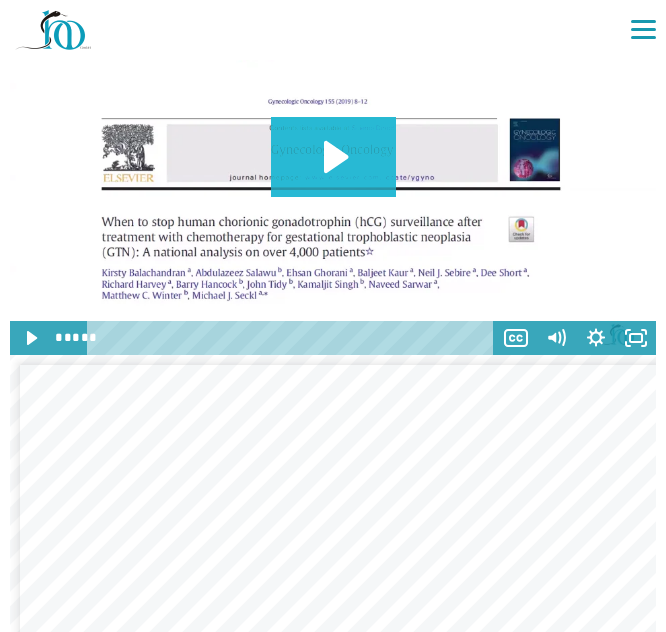scroll, scrollTop: 3200, scrollLeft: 0, axis: vertical 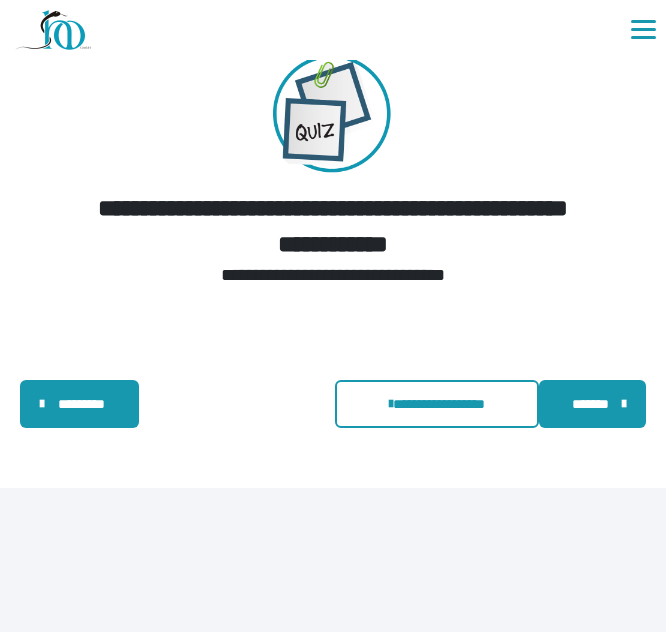 click on "*********" at bounding box center (81, 404) 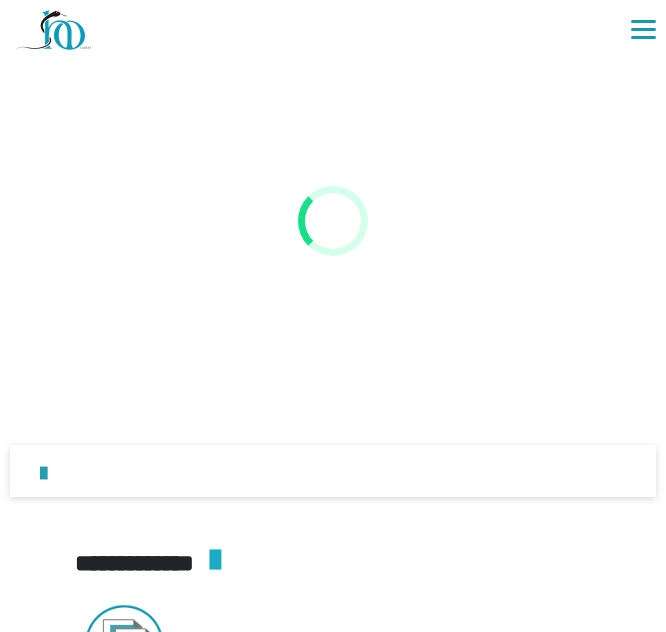 scroll, scrollTop: 4900, scrollLeft: 0, axis: vertical 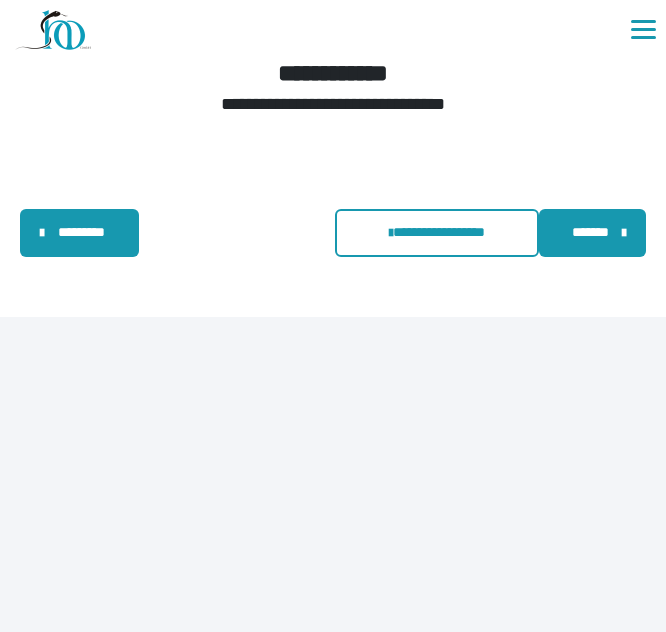 drag, startPoint x: 108, startPoint y: 539, endPoint x: 2, endPoint y: 575, distance: 111.94642 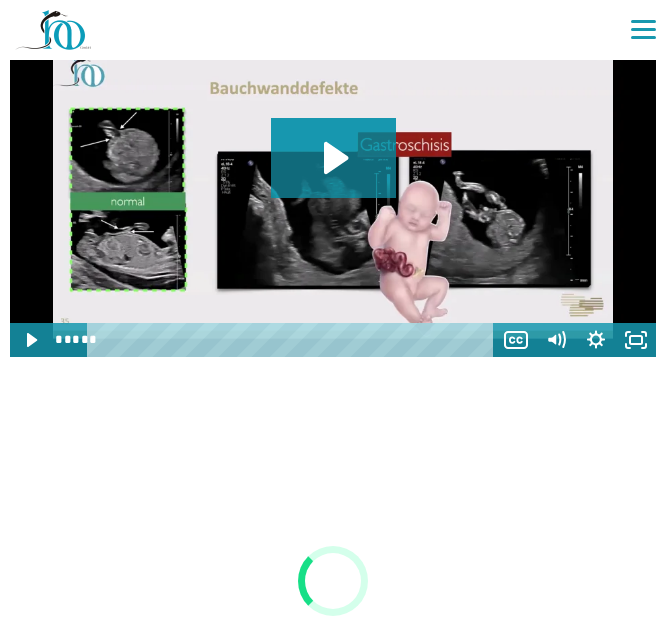 scroll, scrollTop: 2939, scrollLeft: 0, axis: vertical 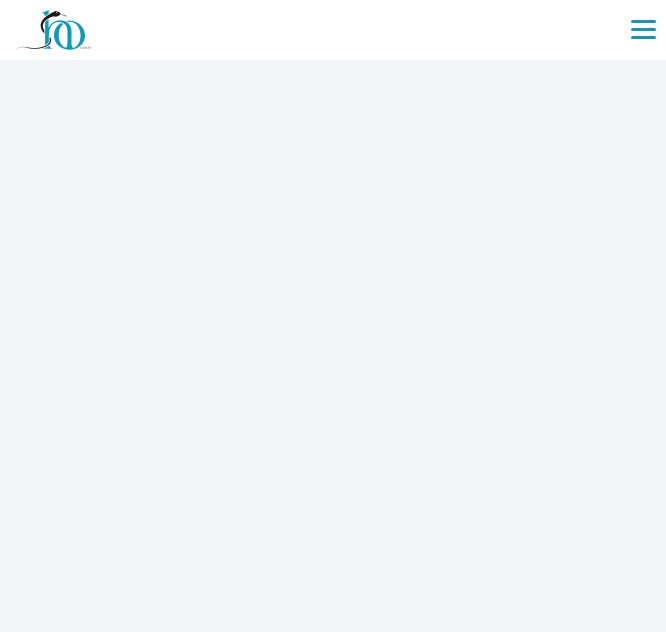 click on "*********" at bounding box center (79, -280) 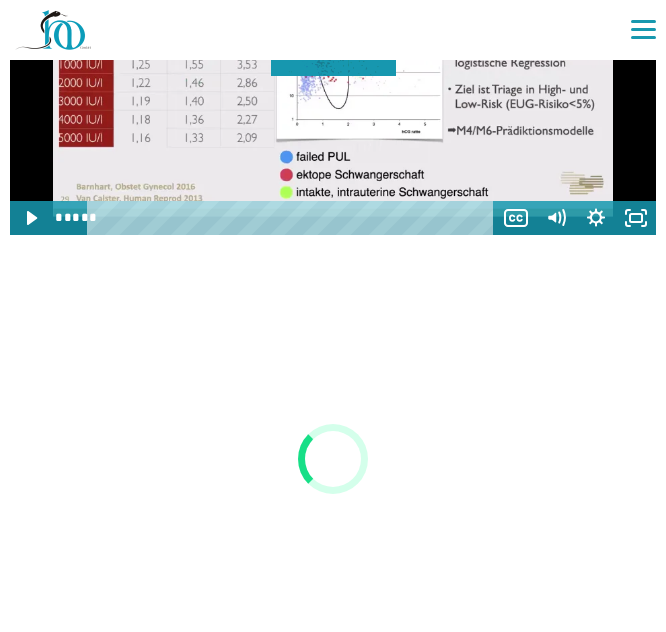 scroll, scrollTop: 4400, scrollLeft: 0, axis: vertical 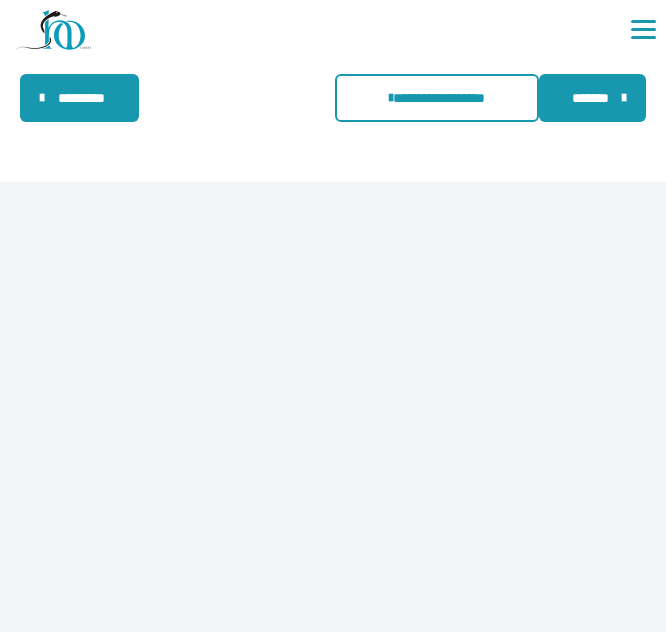 drag, startPoint x: 96, startPoint y: 540, endPoint x: 101, endPoint y: 549, distance: 10.29563 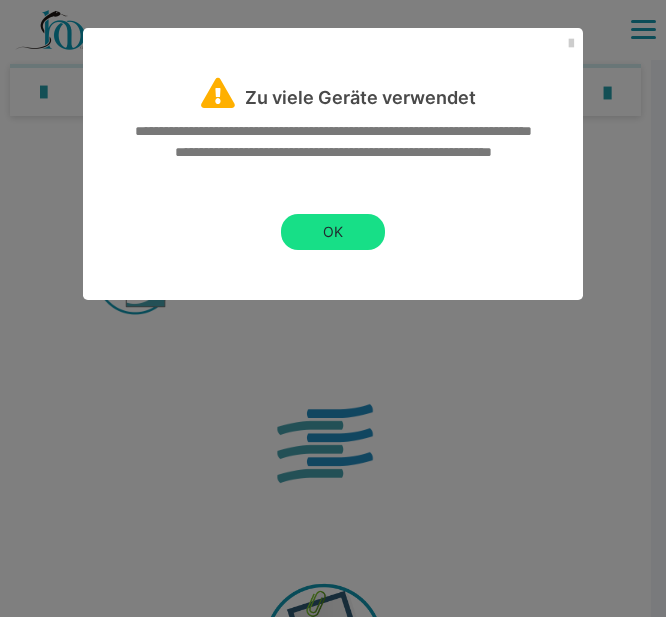 scroll, scrollTop: 4165, scrollLeft: 0, axis: vertical 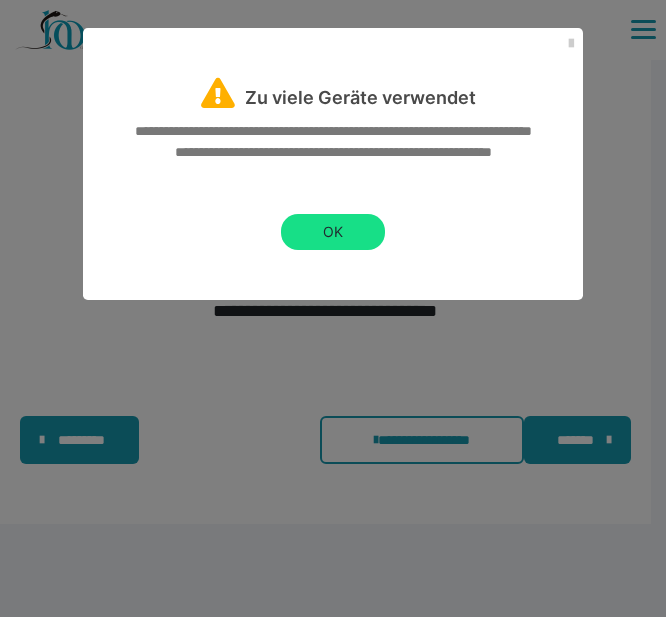 drag, startPoint x: 344, startPoint y: 223, endPoint x: 313, endPoint y: 226, distance: 31.144823 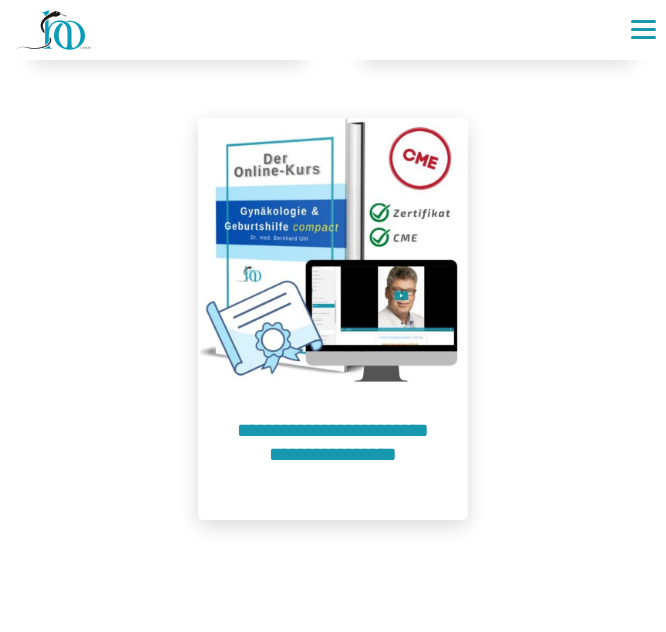 scroll, scrollTop: 1700, scrollLeft: 0, axis: vertical 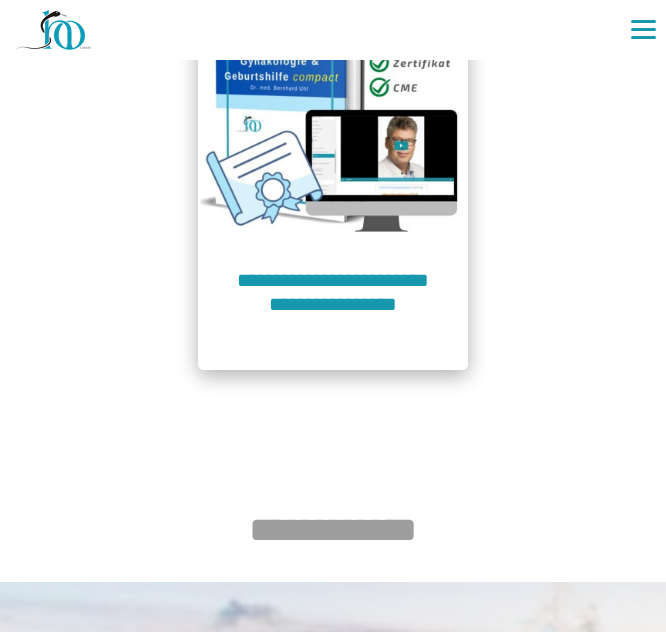 click on "**********" at bounding box center (333, 304) 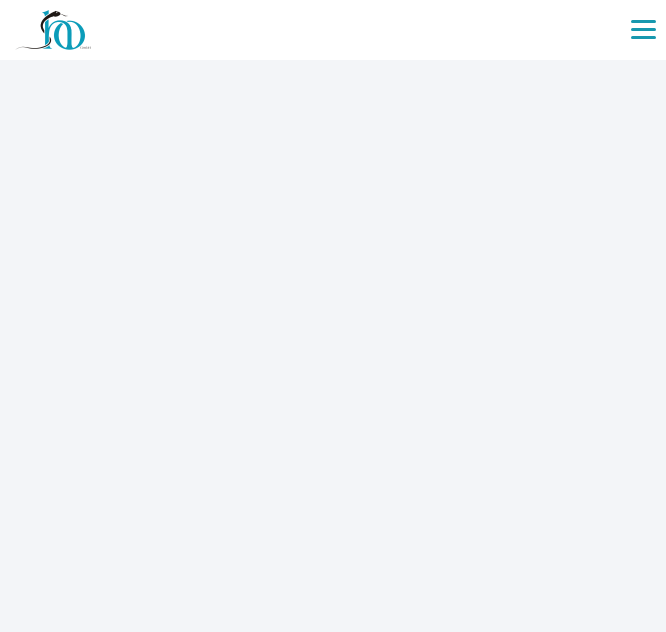 scroll, scrollTop: 0, scrollLeft: 0, axis: both 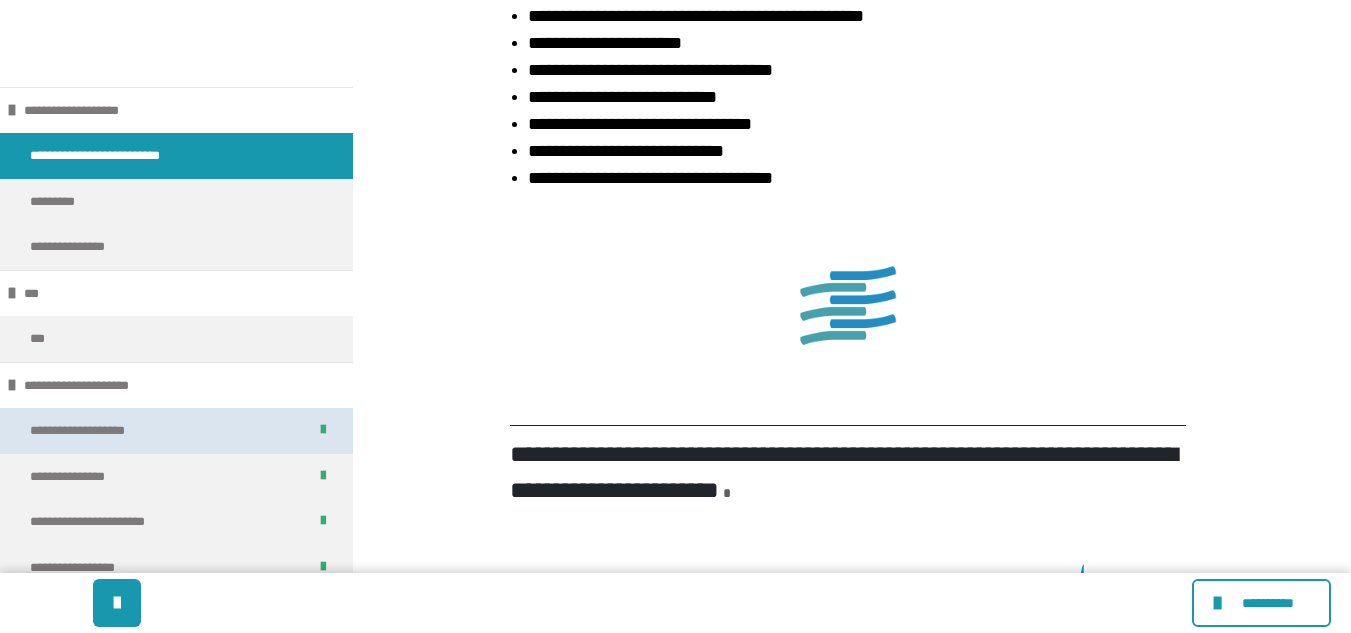 click on "**********" at bounding box center (103, 431) 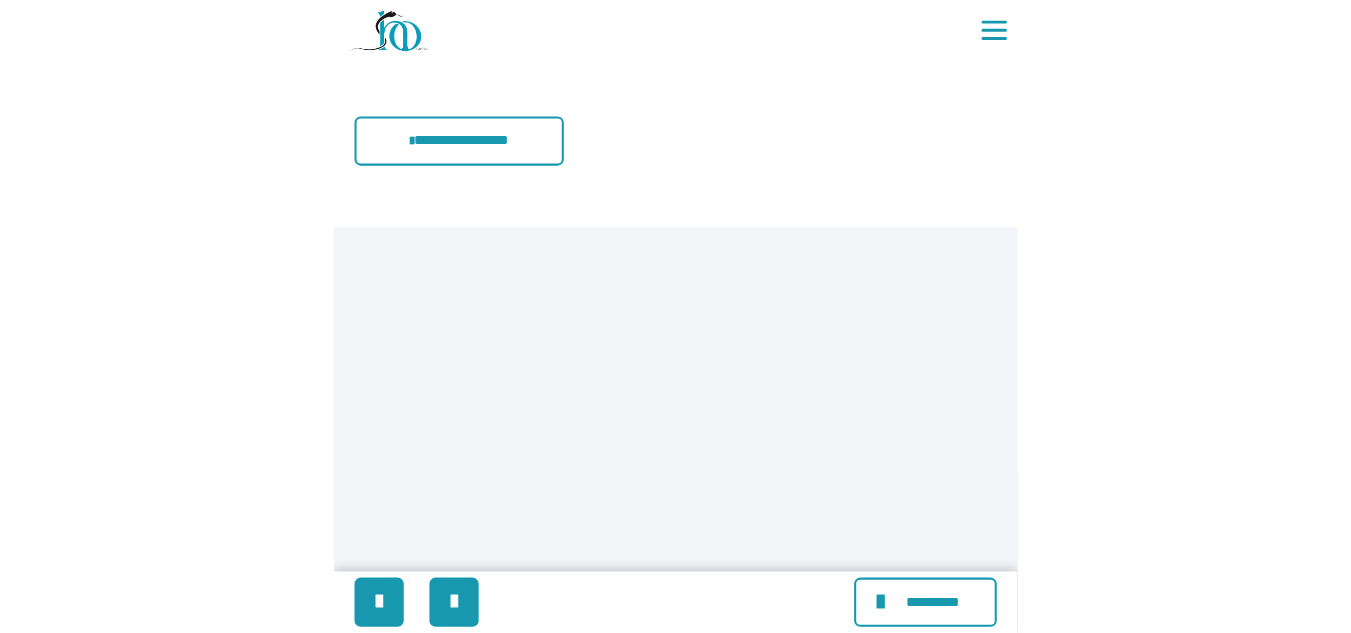 scroll, scrollTop: 4365, scrollLeft: 0, axis: vertical 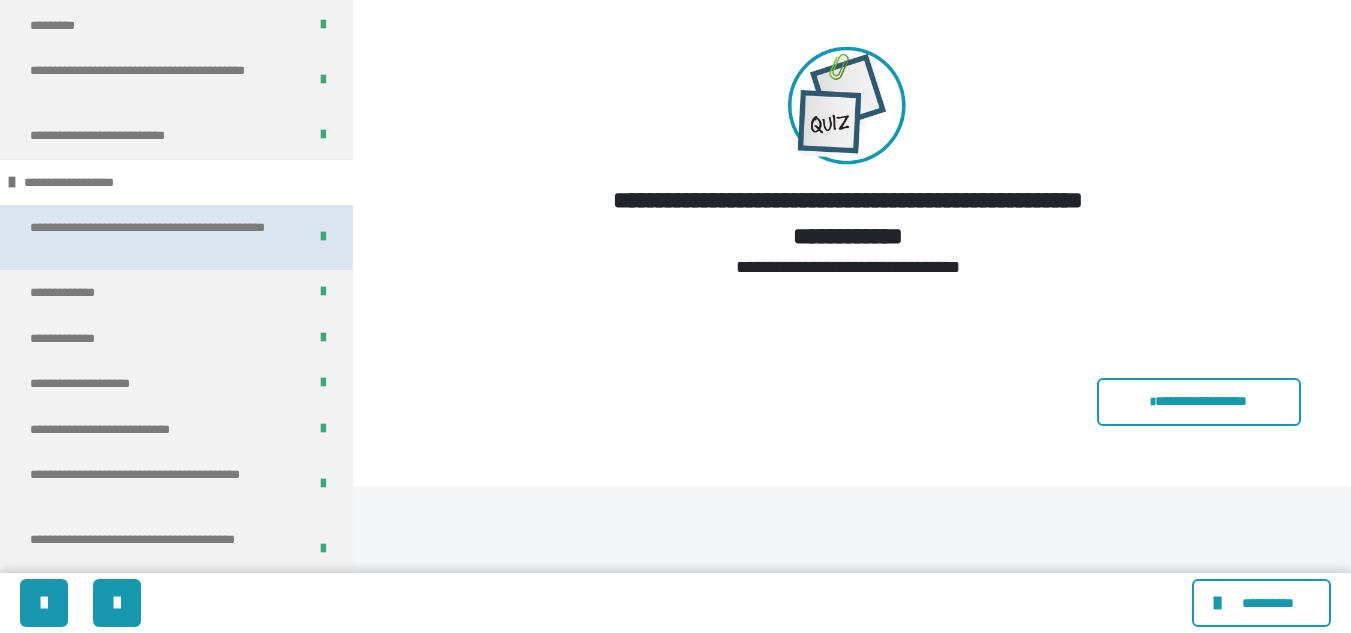 click on "**********" at bounding box center [153, 237] 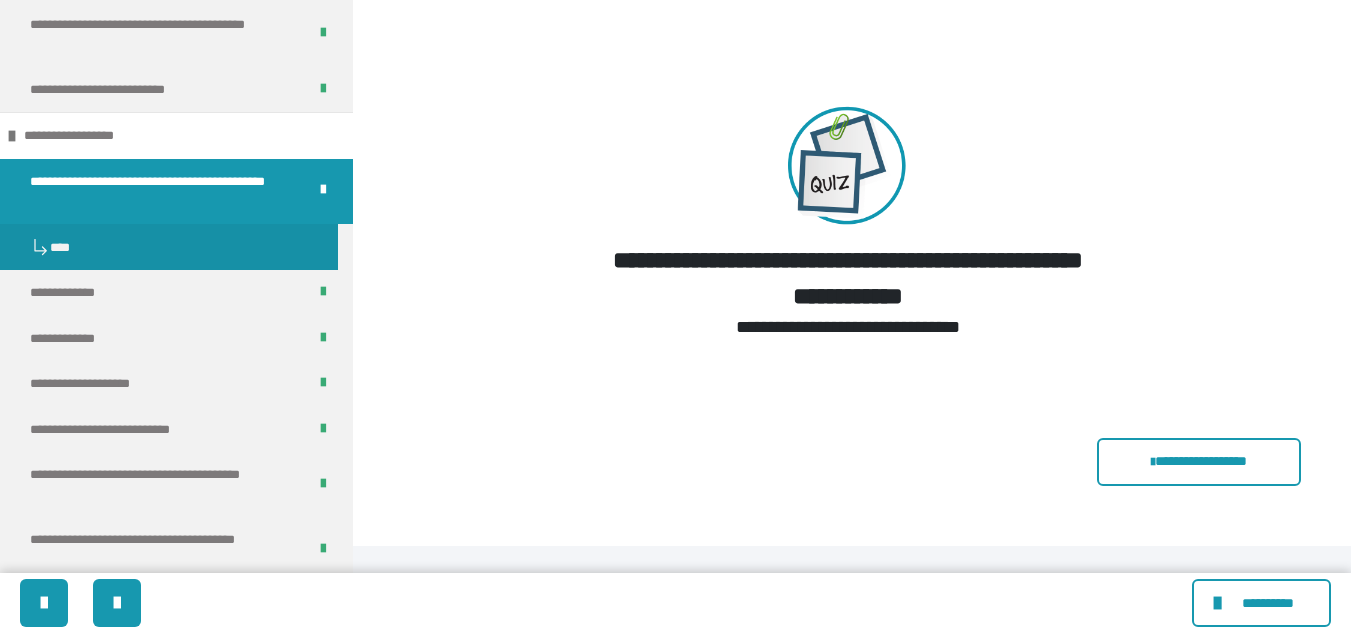scroll, scrollTop: 4411, scrollLeft: 0, axis: vertical 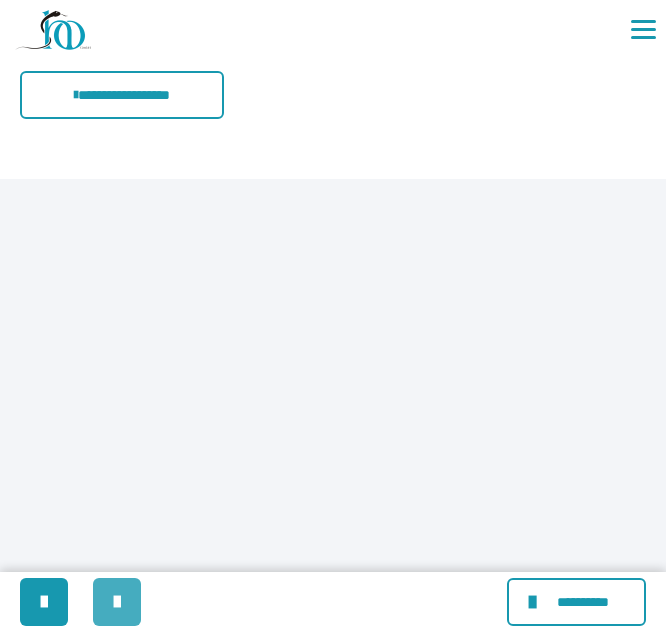 click at bounding box center (117, 602) 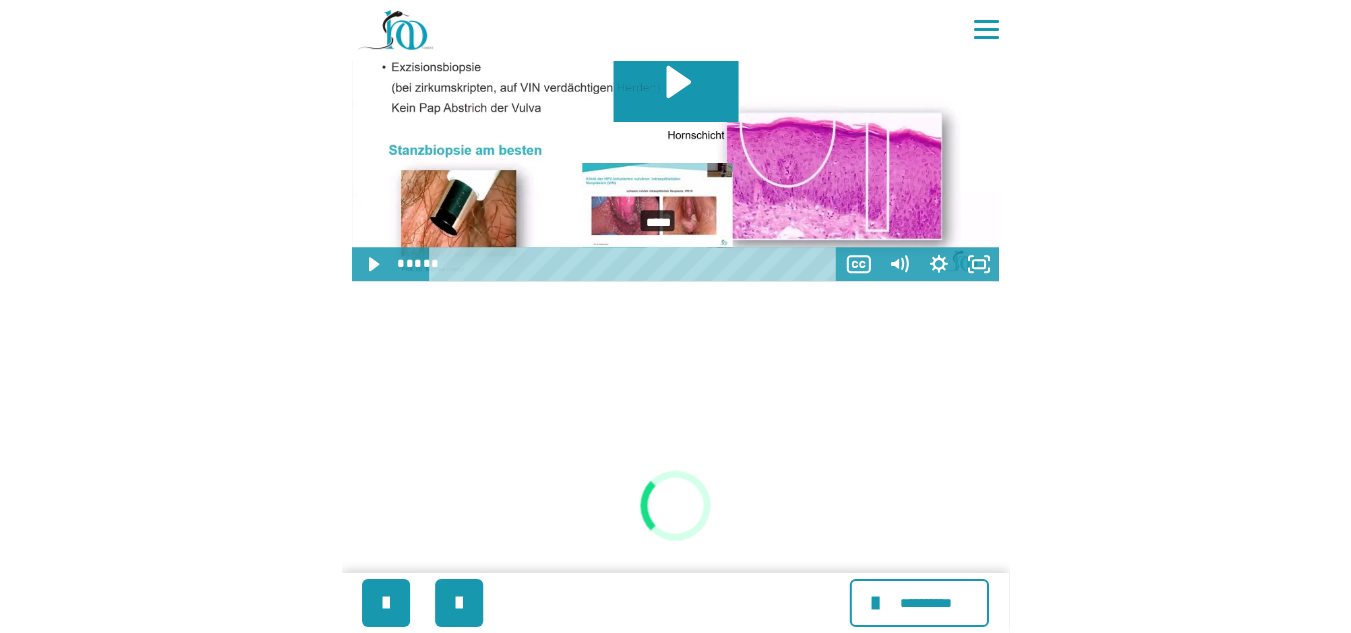 scroll, scrollTop: 3100, scrollLeft: 0, axis: vertical 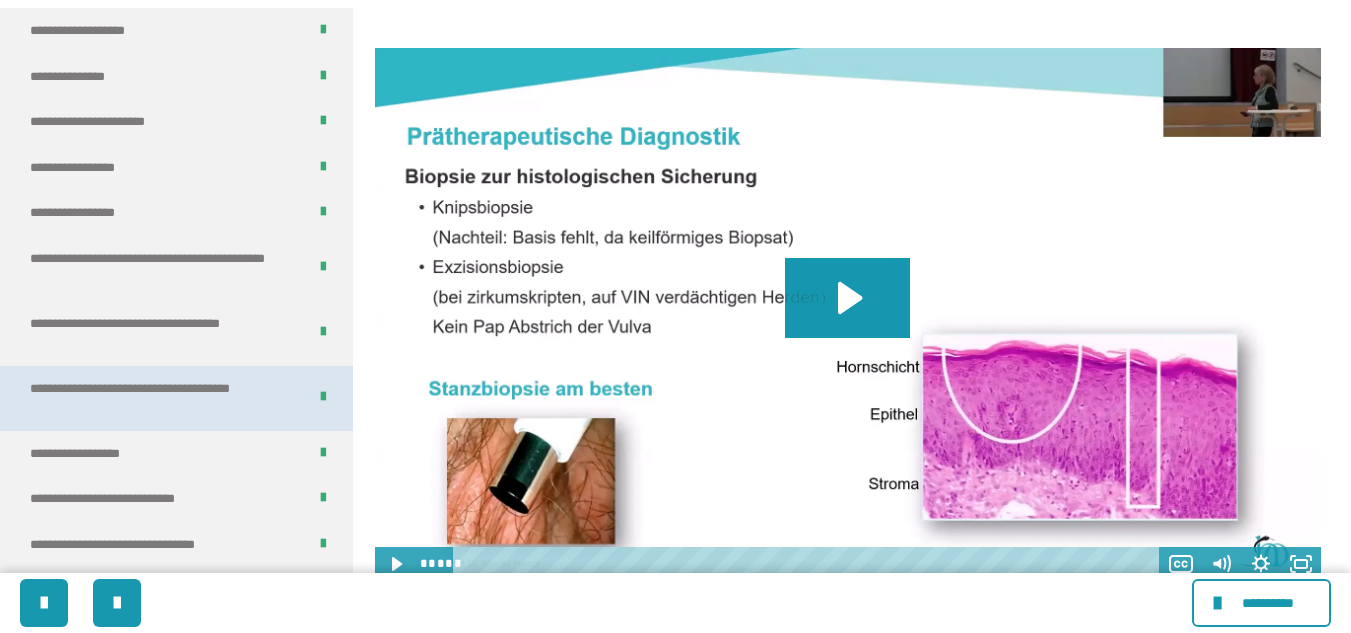 click on "**********" at bounding box center (153, 398) 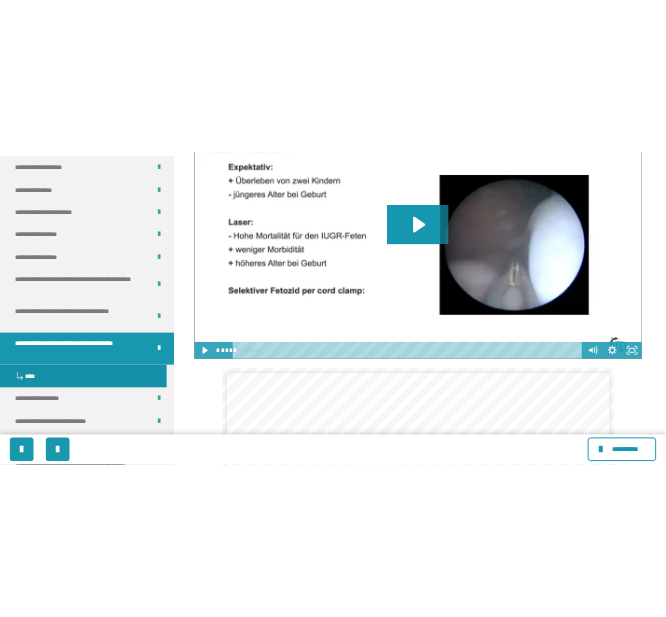 scroll, scrollTop: 3149, scrollLeft: 0, axis: vertical 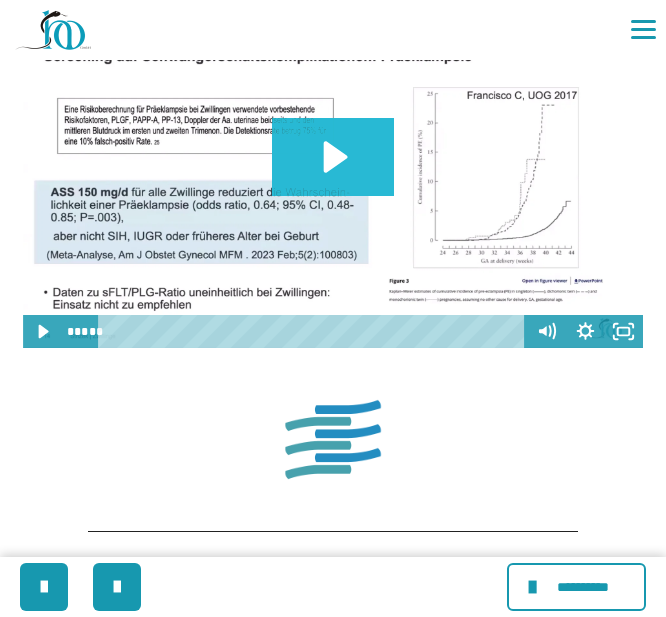 click 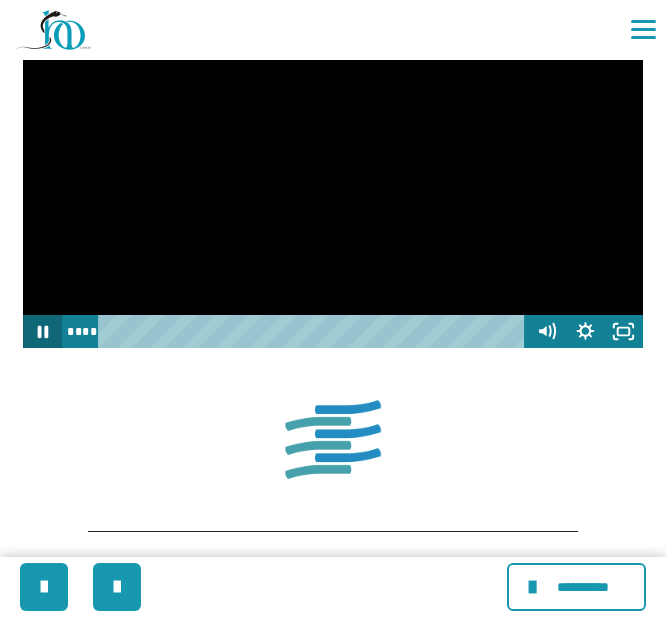 click 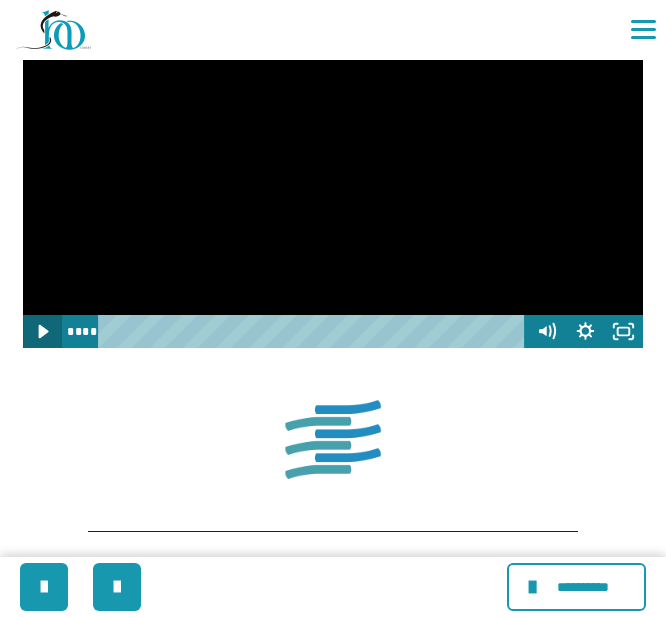 click 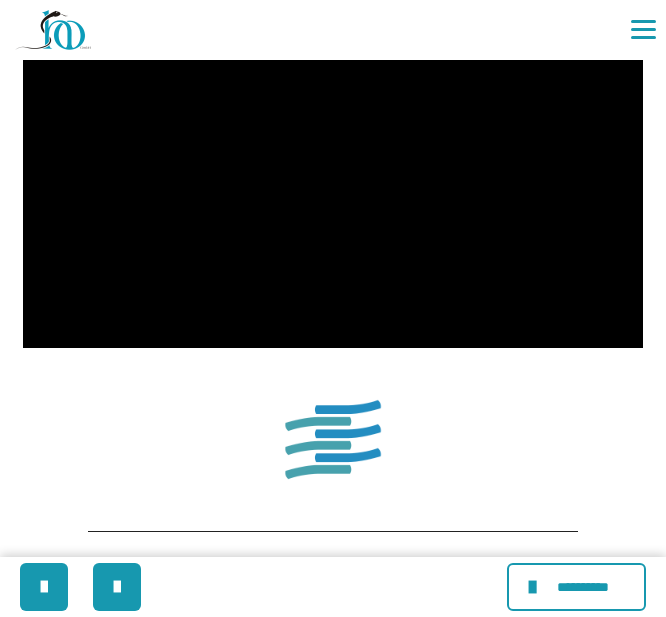 type 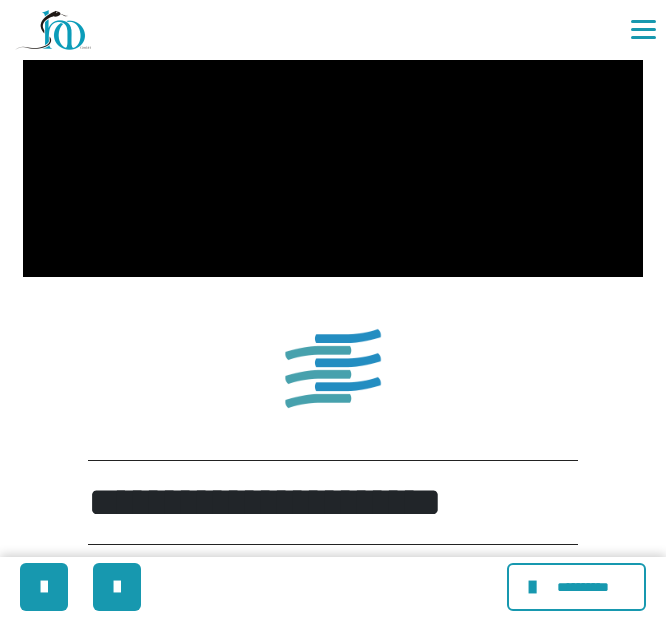 scroll, scrollTop: 2149, scrollLeft: 0, axis: vertical 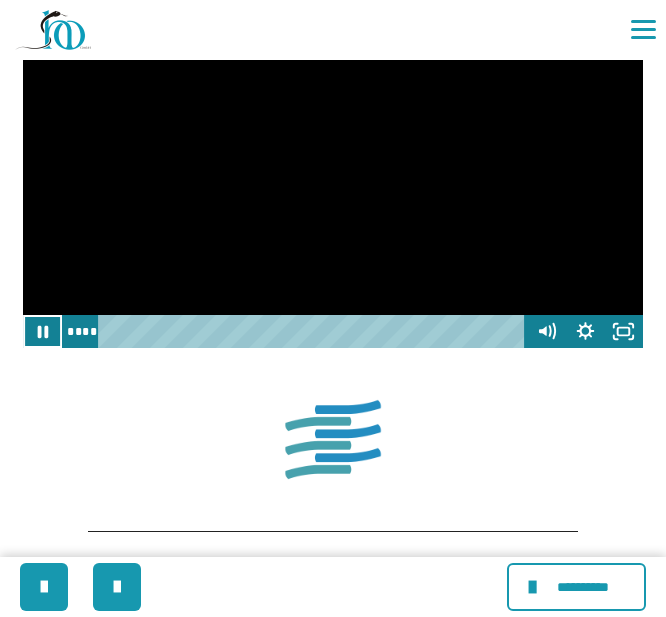 click at bounding box center (333, 173) 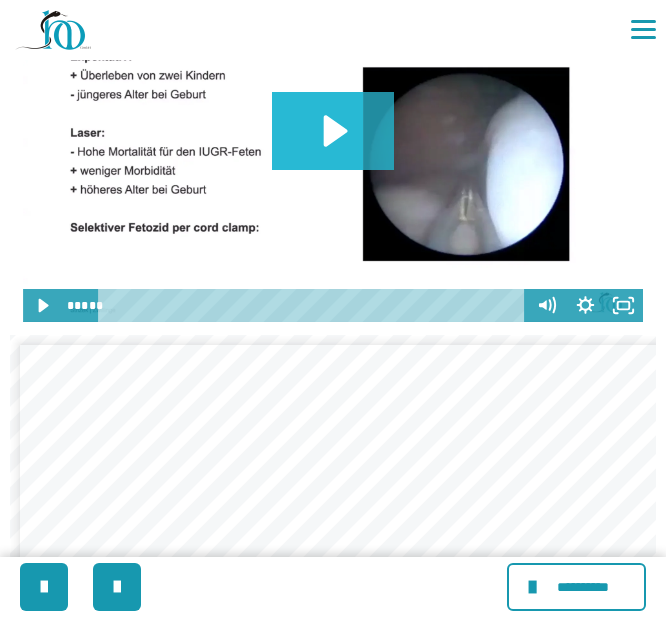 scroll, scrollTop: 2849, scrollLeft: 0, axis: vertical 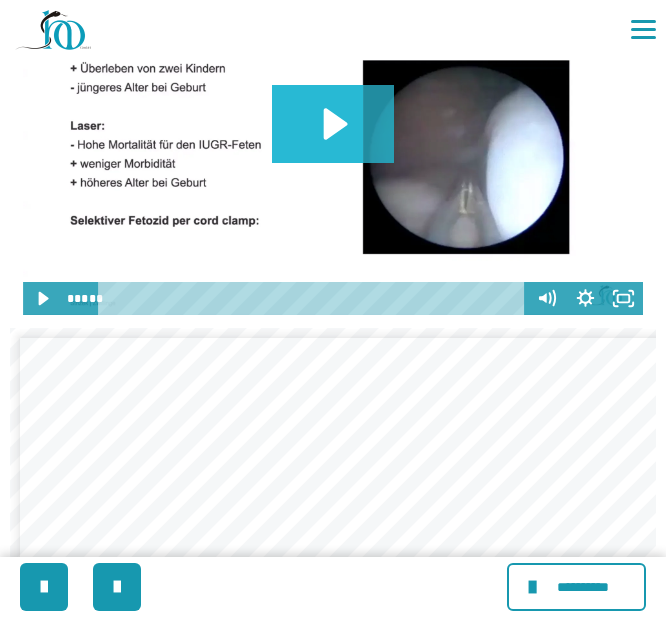 click 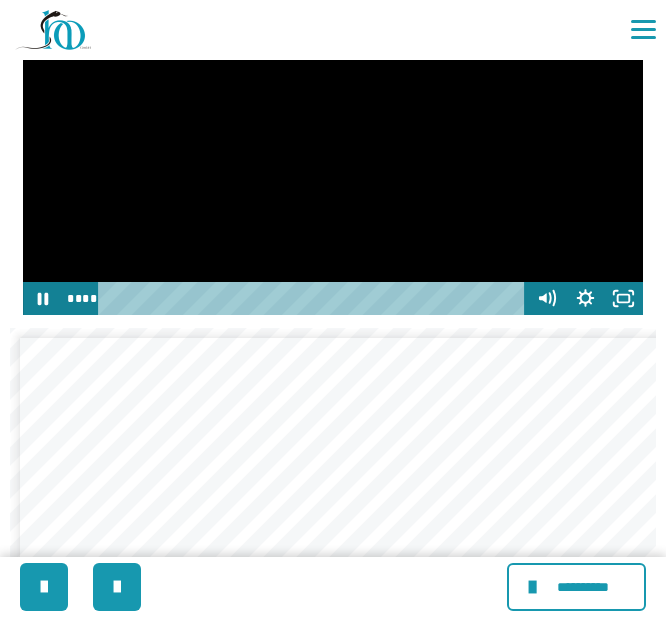 click at bounding box center [333, 140] 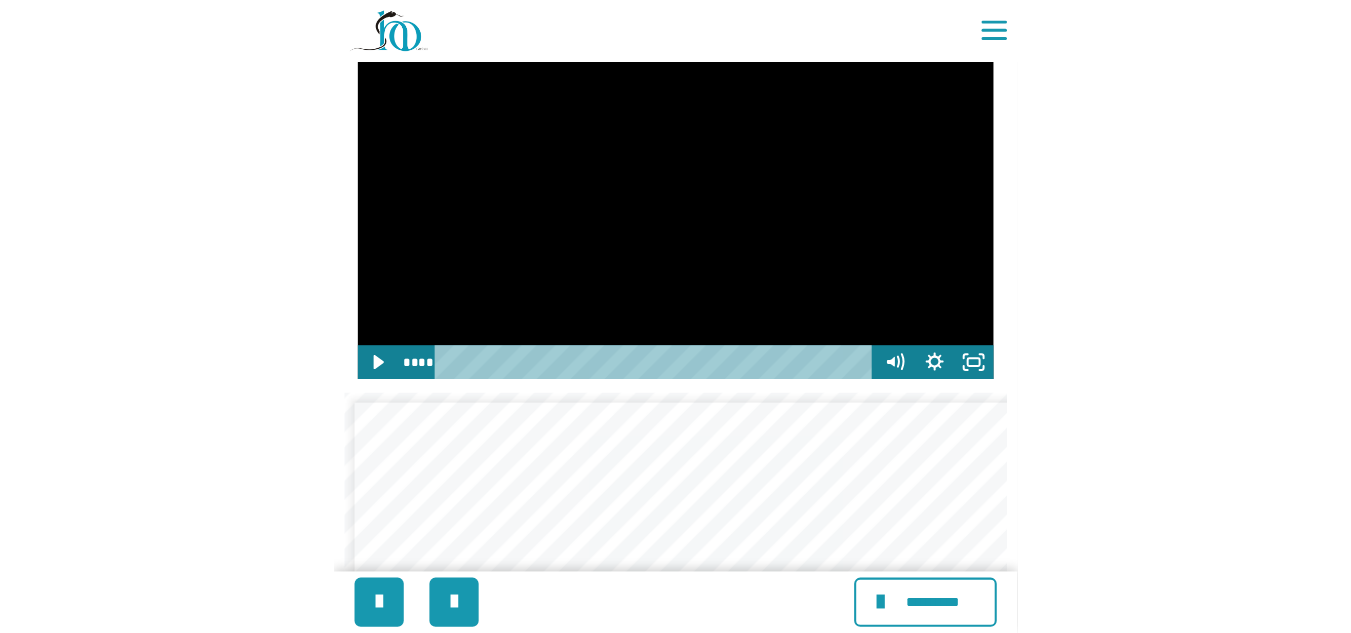 scroll, scrollTop: 2649, scrollLeft: 0, axis: vertical 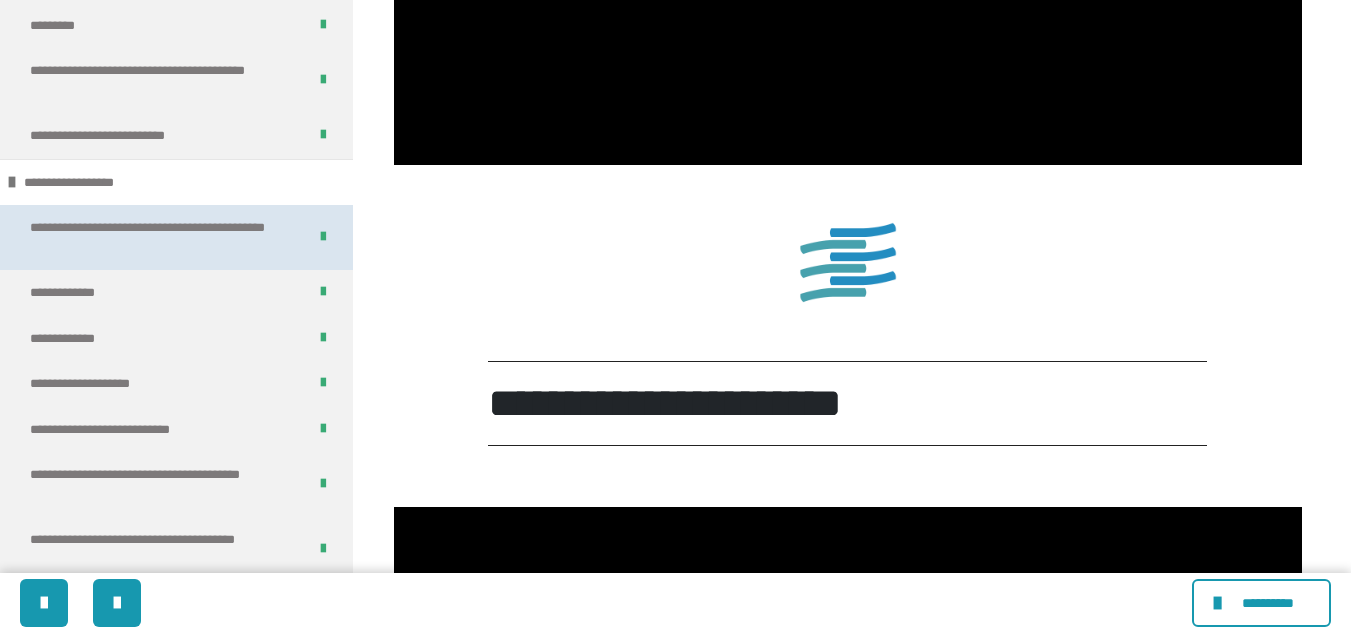 click on "**********" at bounding box center [153, 237] 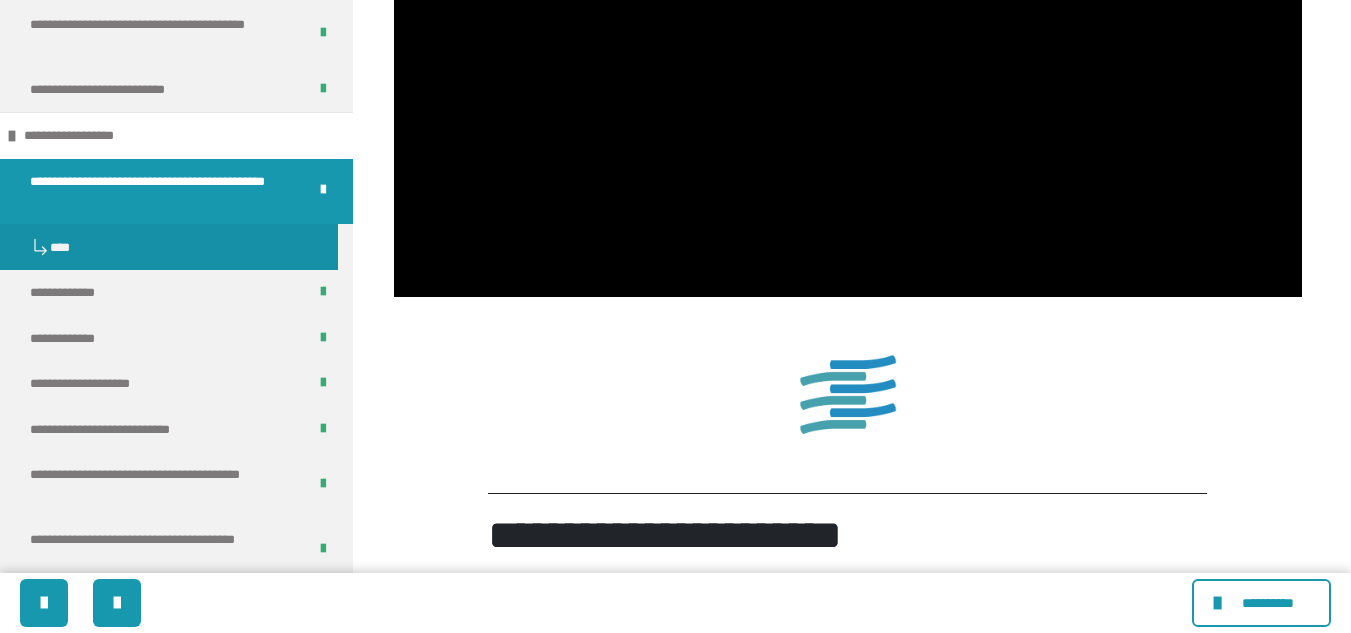 scroll, scrollTop: 2781, scrollLeft: 0, axis: vertical 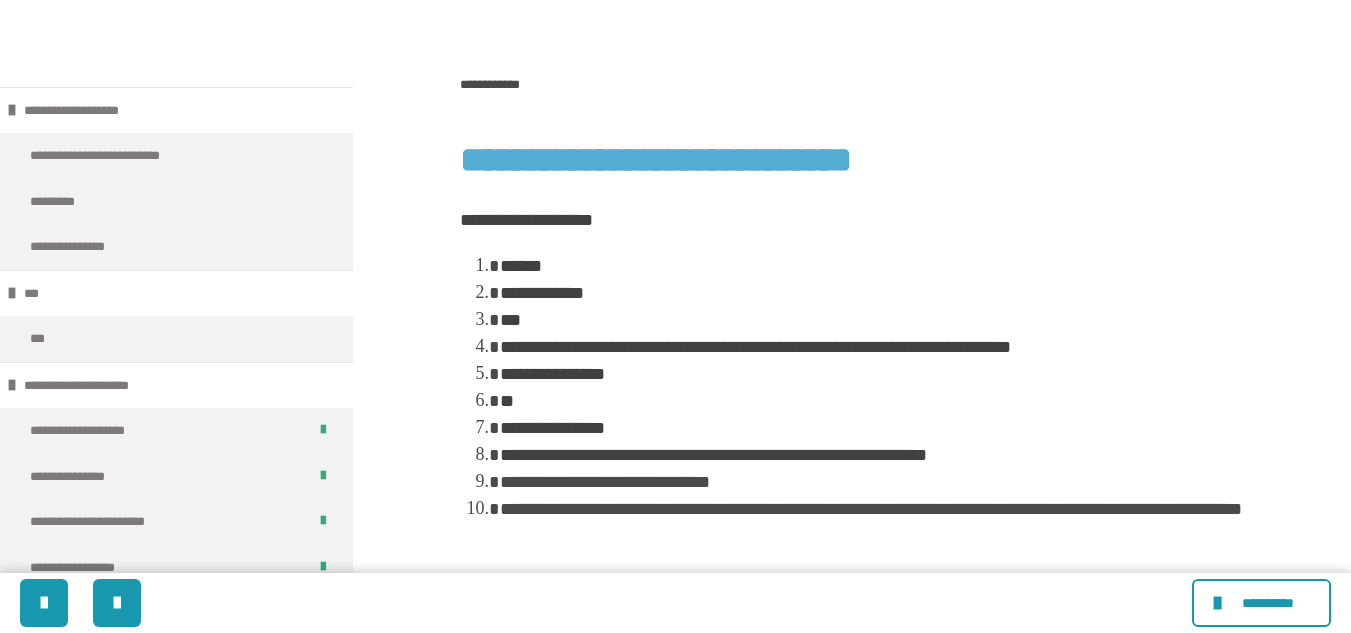 click on "**********" at bounding box center [848, 381] 